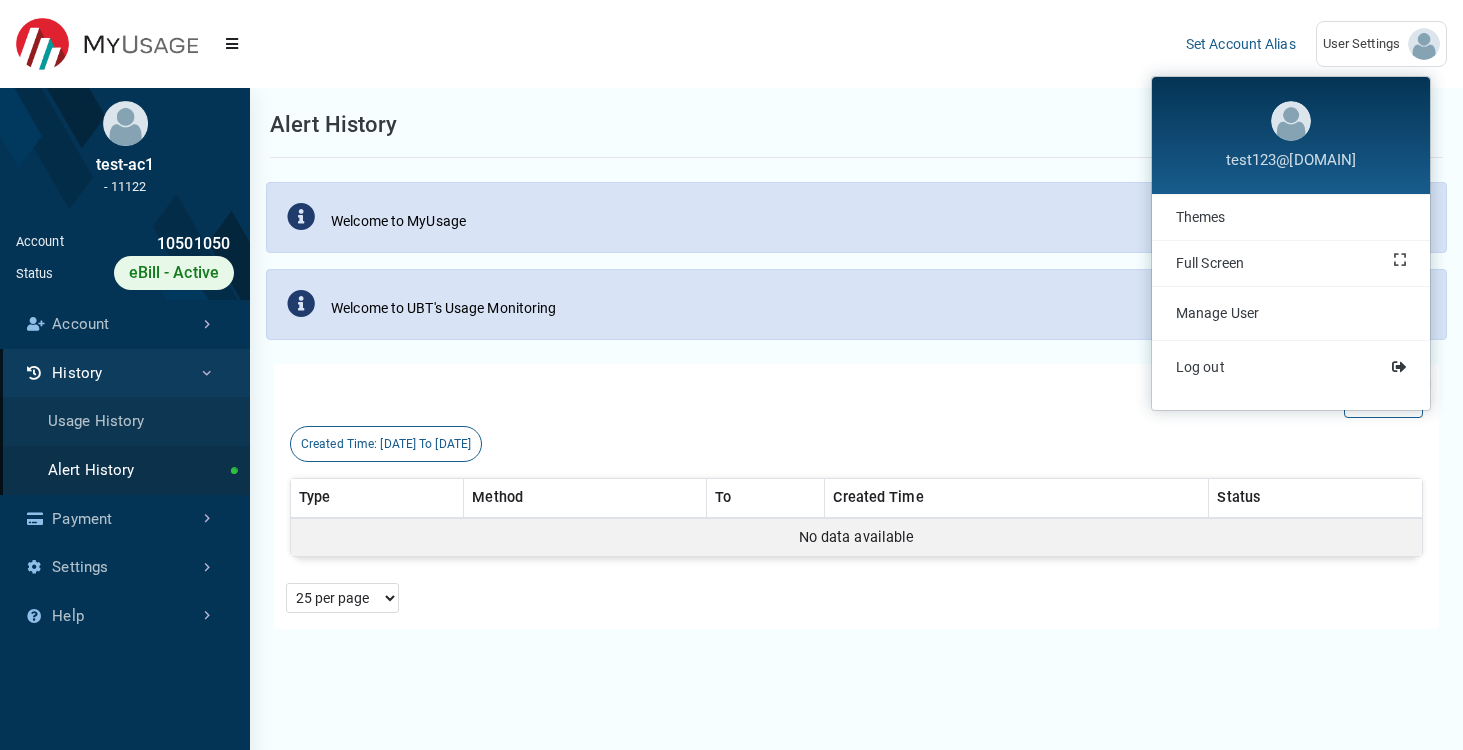 scroll, scrollTop: 0, scrollLeft: 0, axis: both 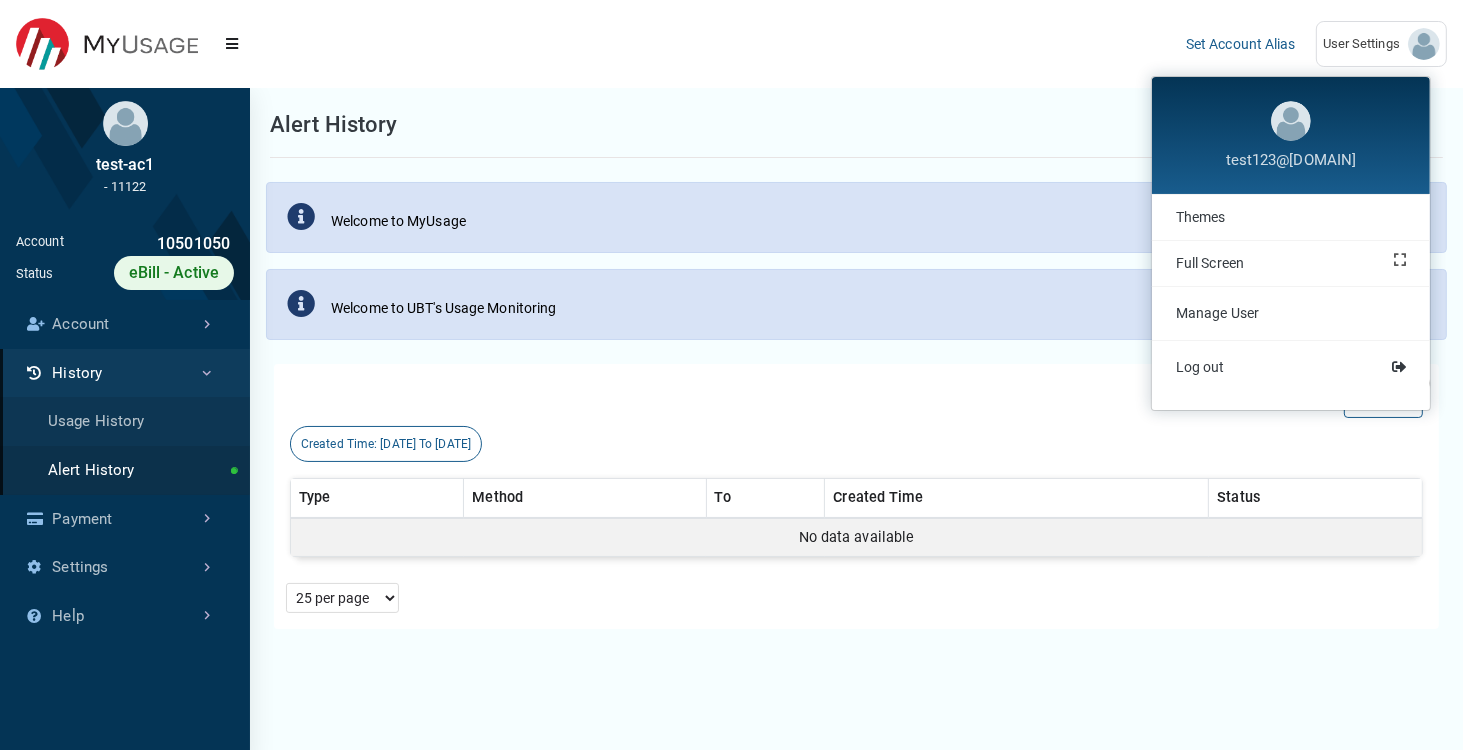 click on "(to home page)
Set Account Alias
User Settings
test123@test.com
Themes Full Screen Log out" at bounding box center [731, 44] 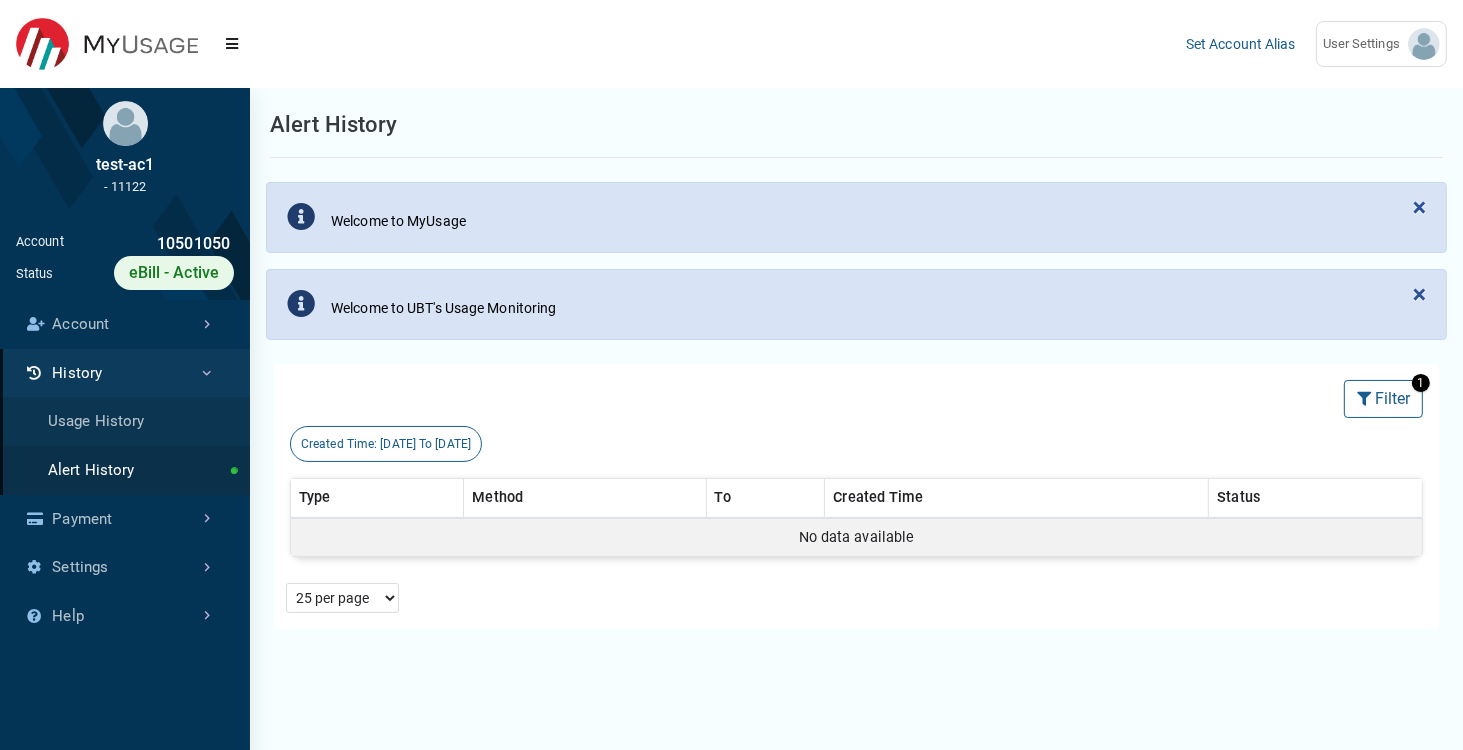 click on "10501050" at bounding box center [149, 244] 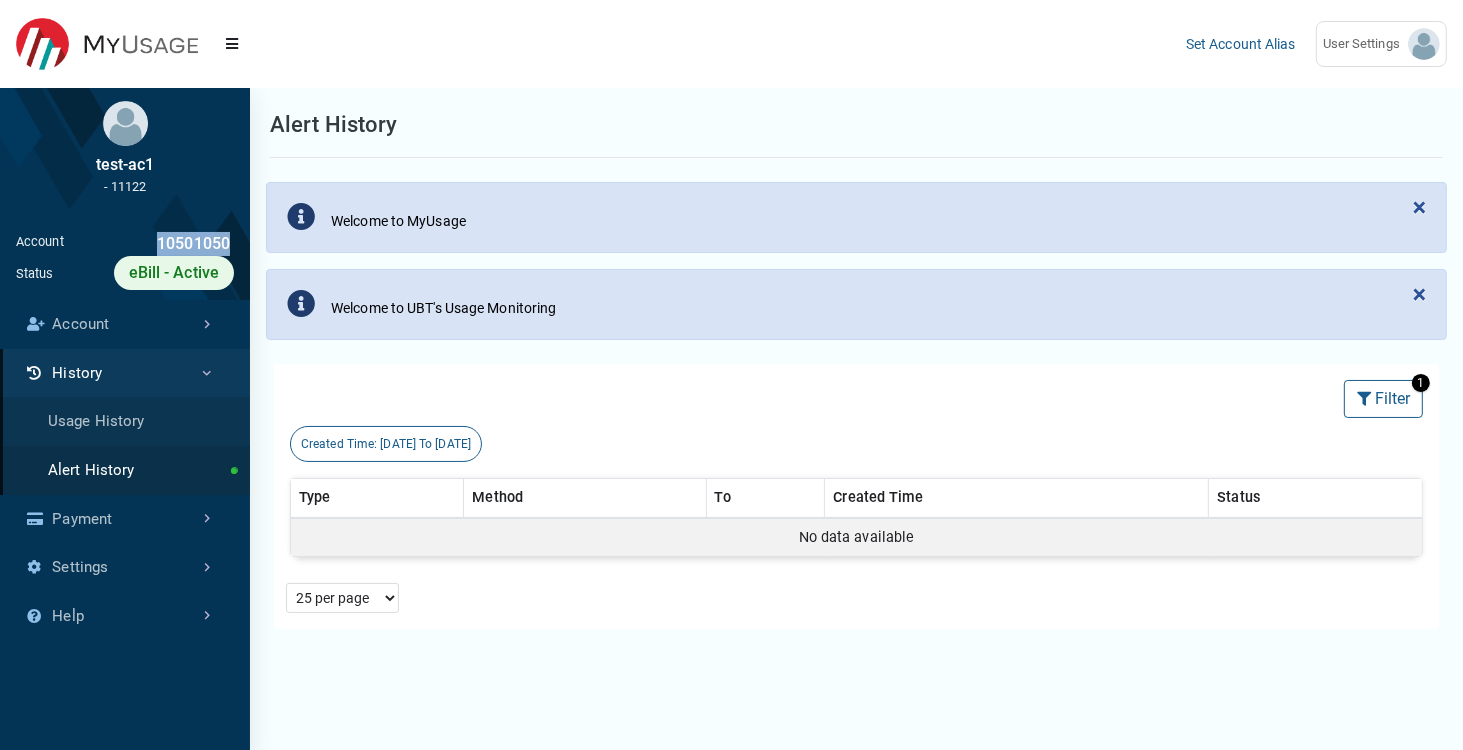 click on "10501050" at bounding box center (149, 244) 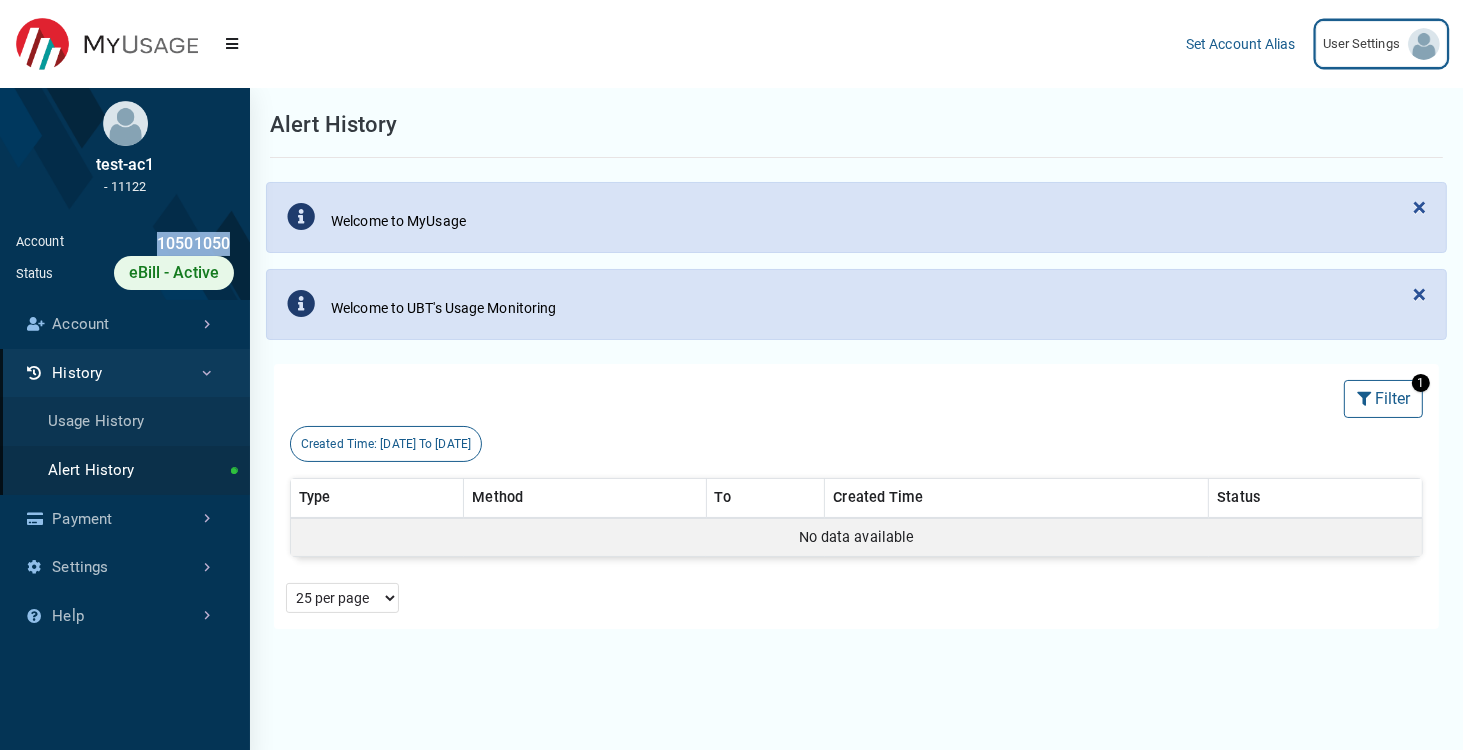 click on "User Settings" at bounding box center [1365, 44] 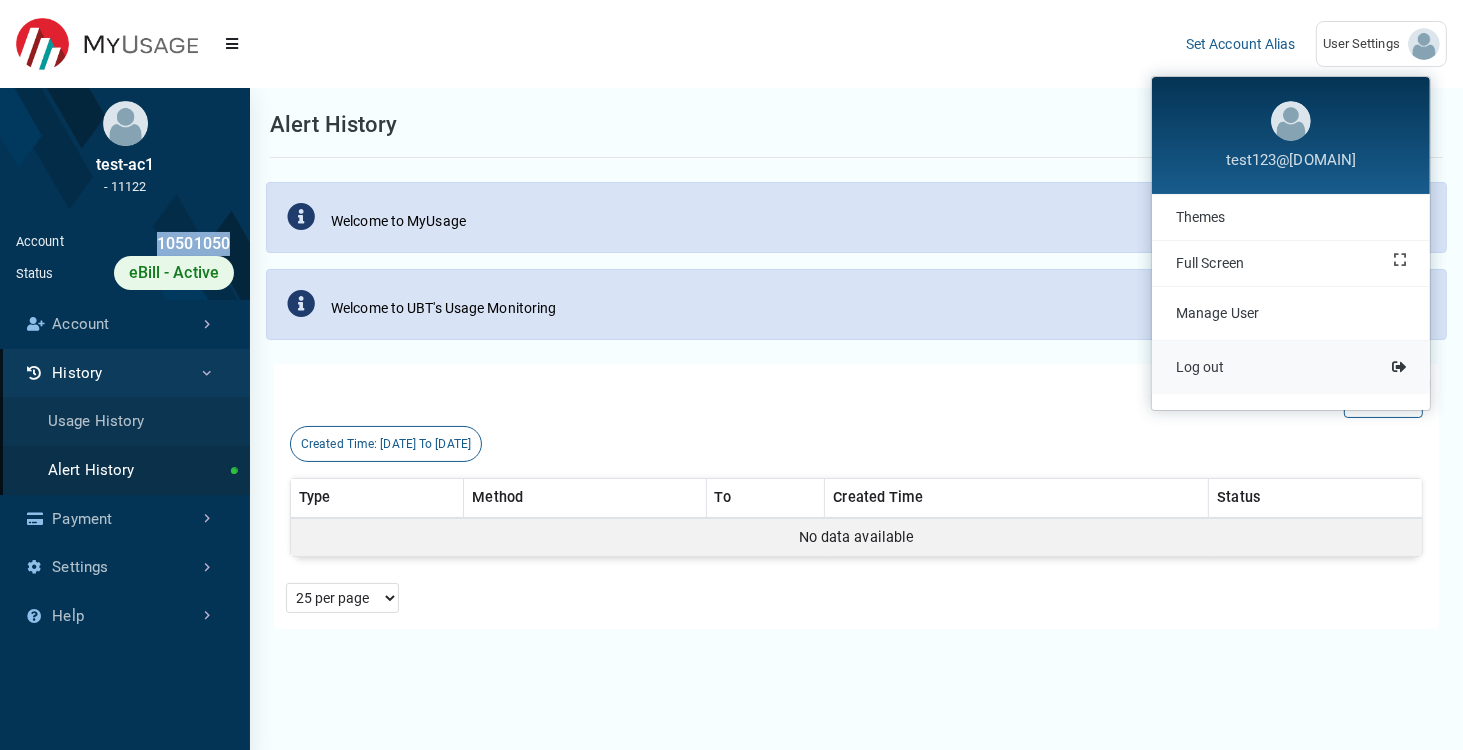 click on "Log out" at bounding box center [1291, 367] 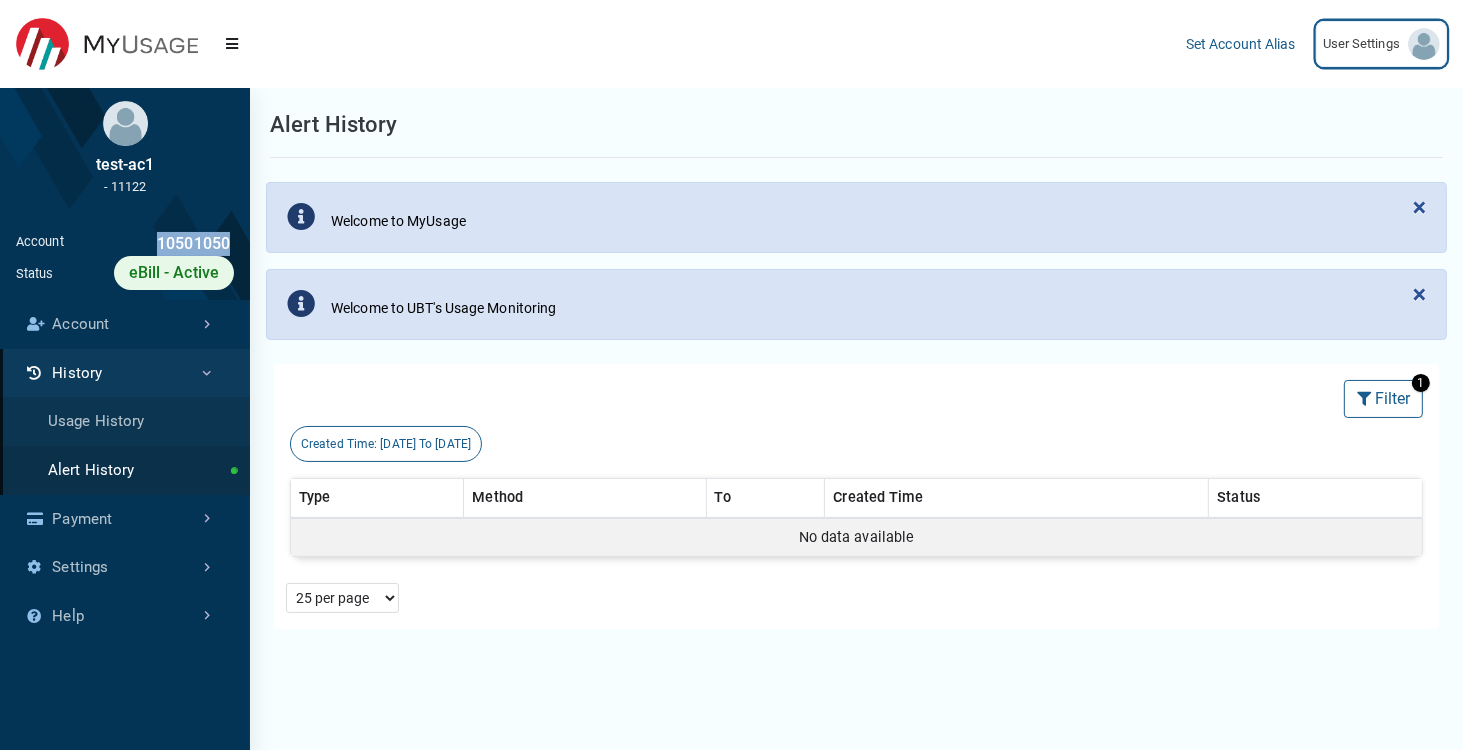 click on "User Settings" at bounding box center (1365, 44) 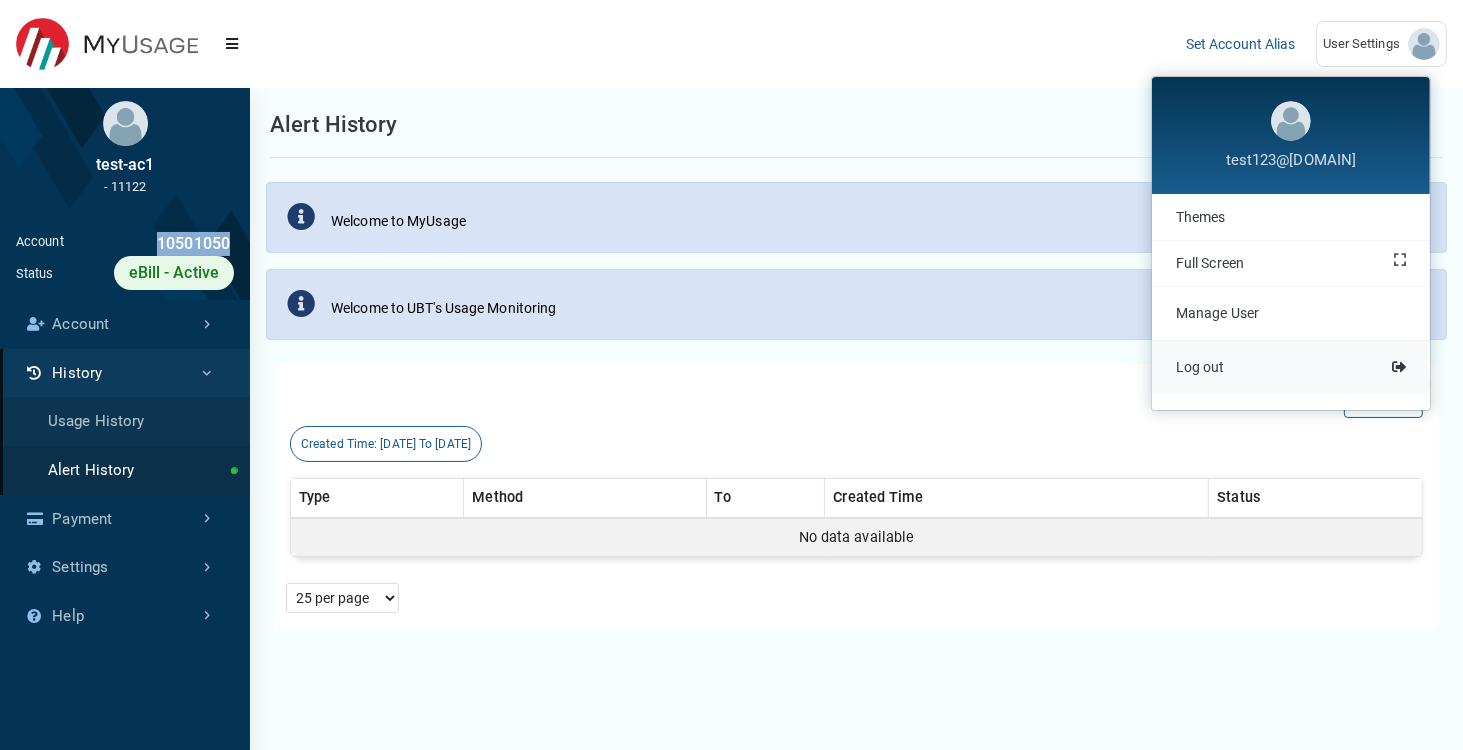 click on "Log out" at bounding box center (1291, 367) 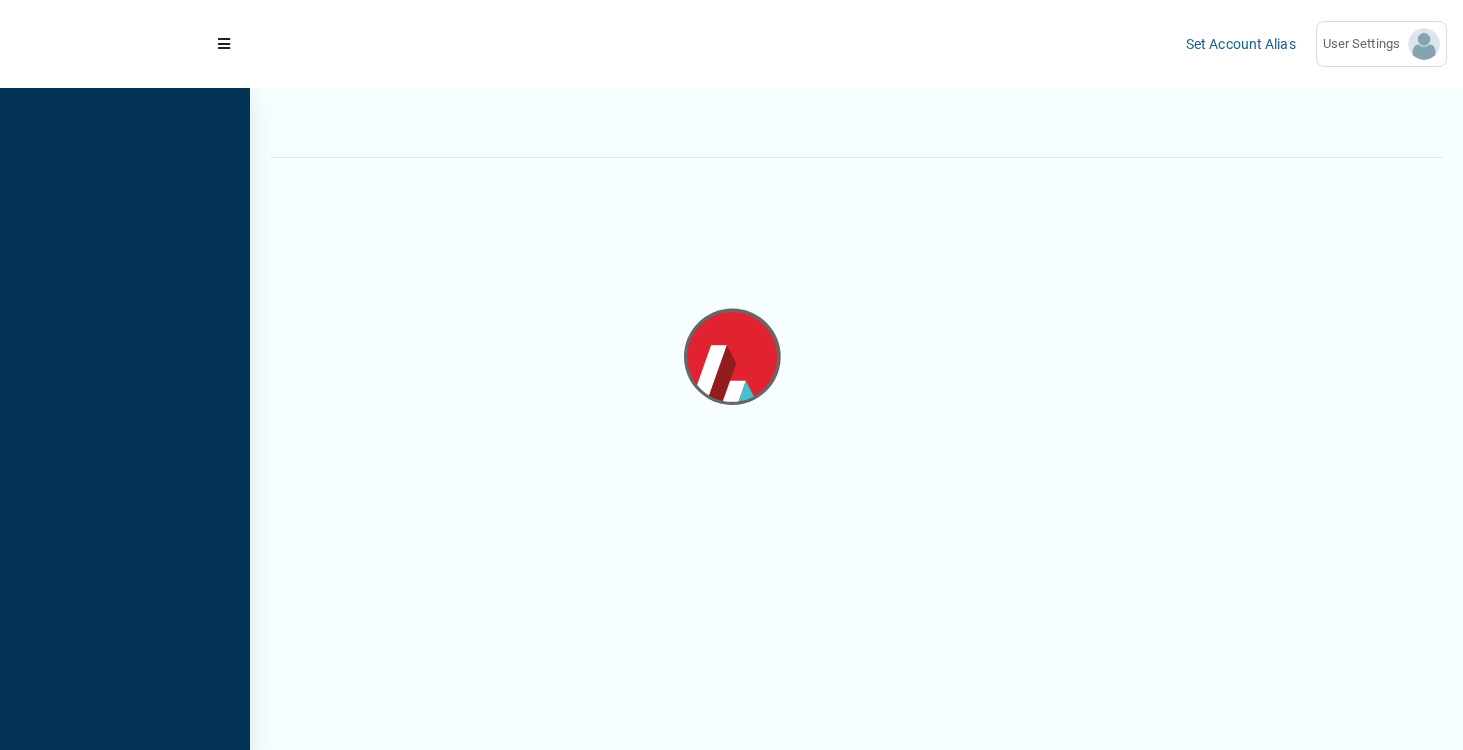 scroll, scrollTop: 0, scrollLeft: 0, axis: both 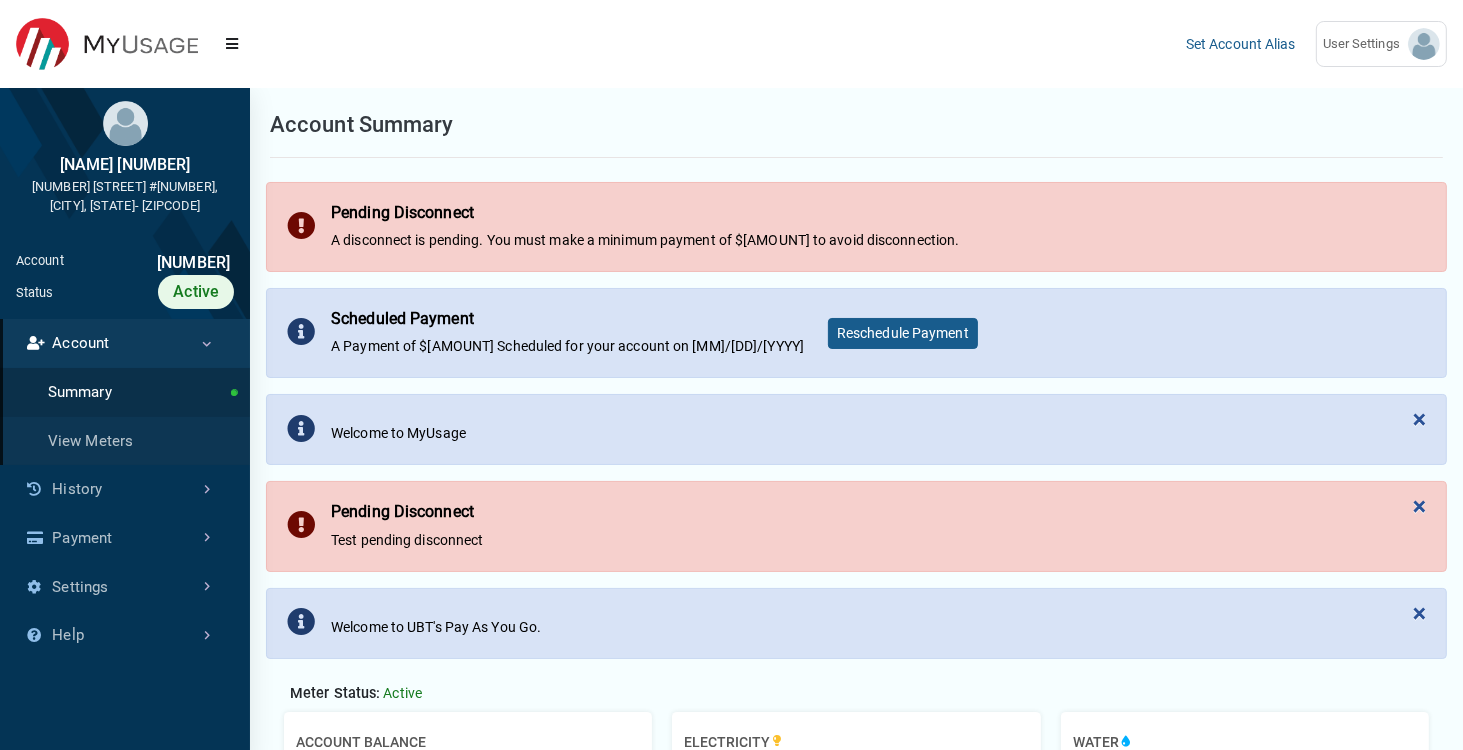 click on "07534484" at bounding box center [149, 263] 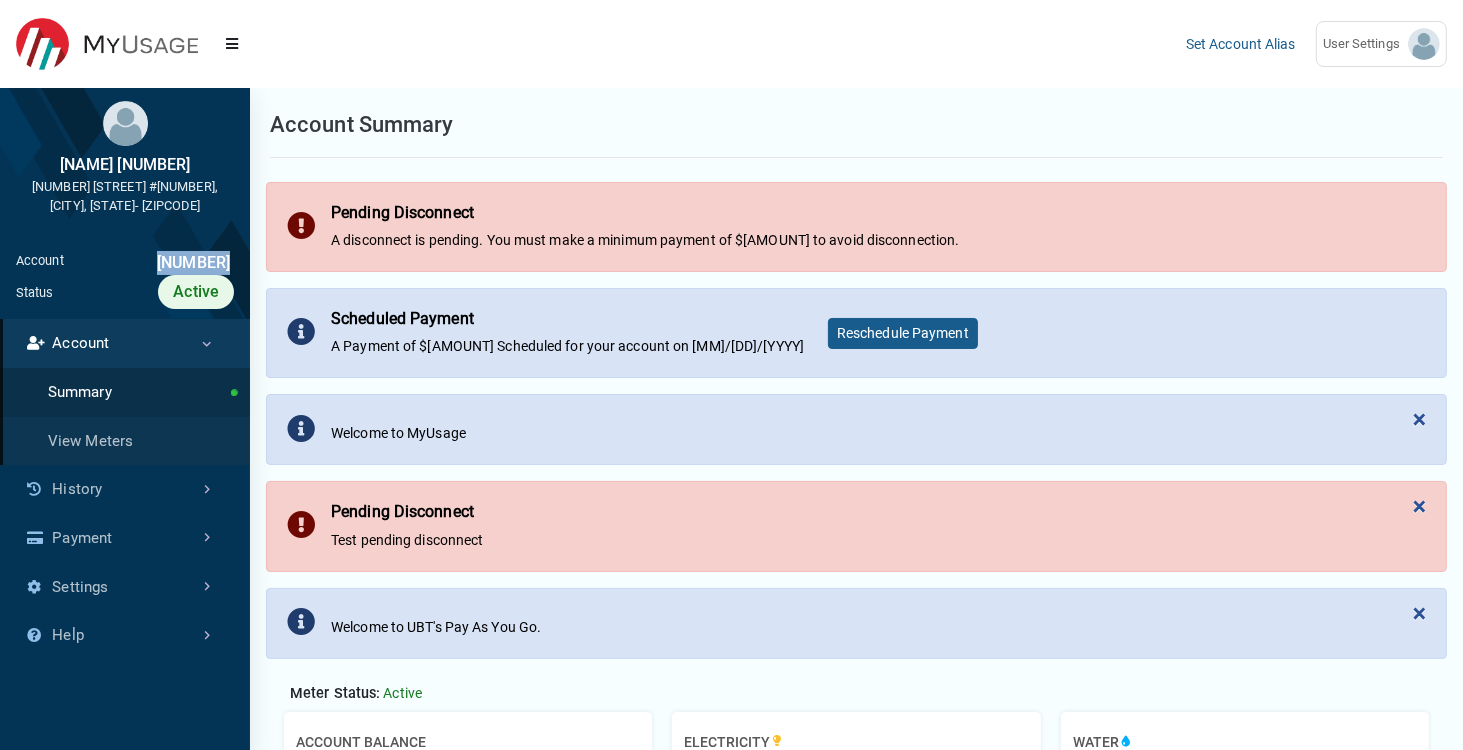 click on "[PHONE]" at bounding box center (149, 263) 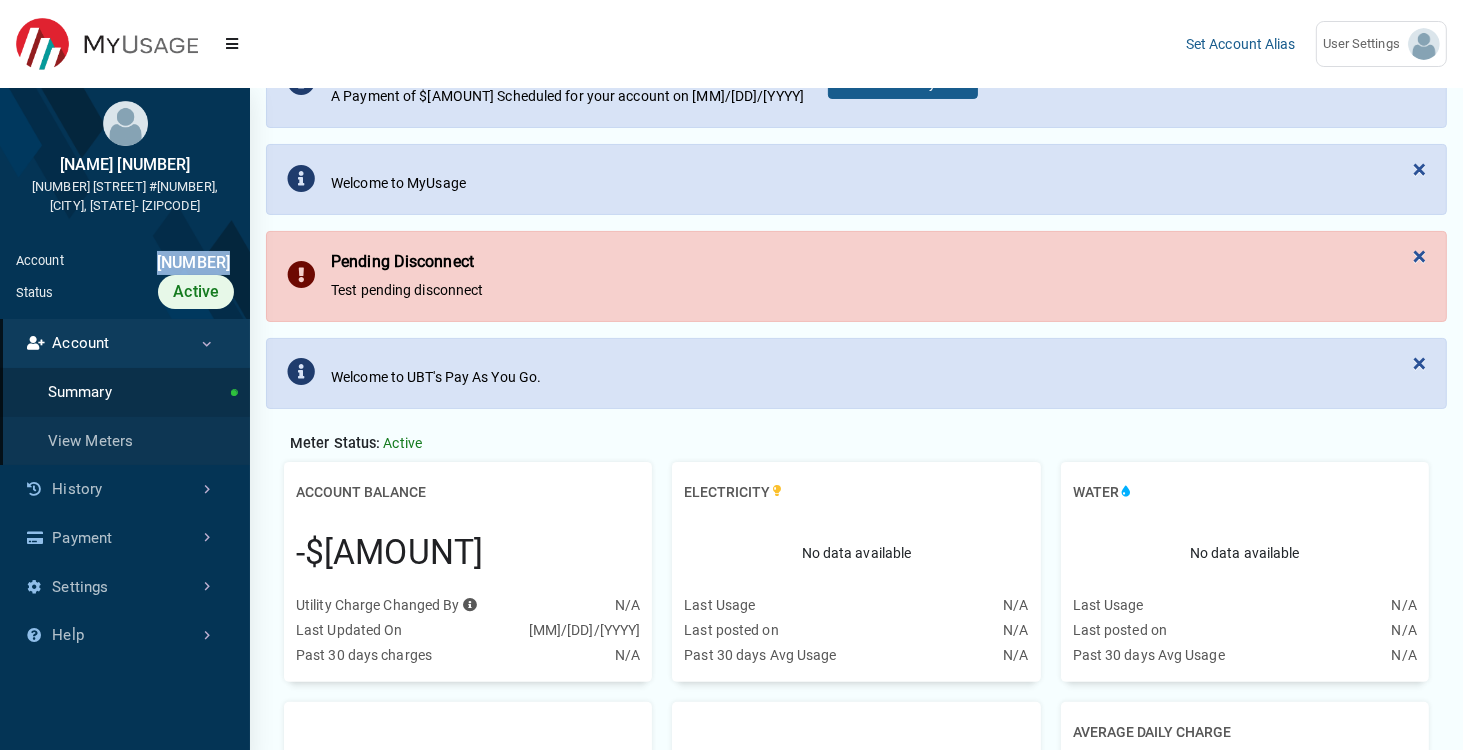scroll, scrollTop: 0, scrollLeft: 0, axis: both 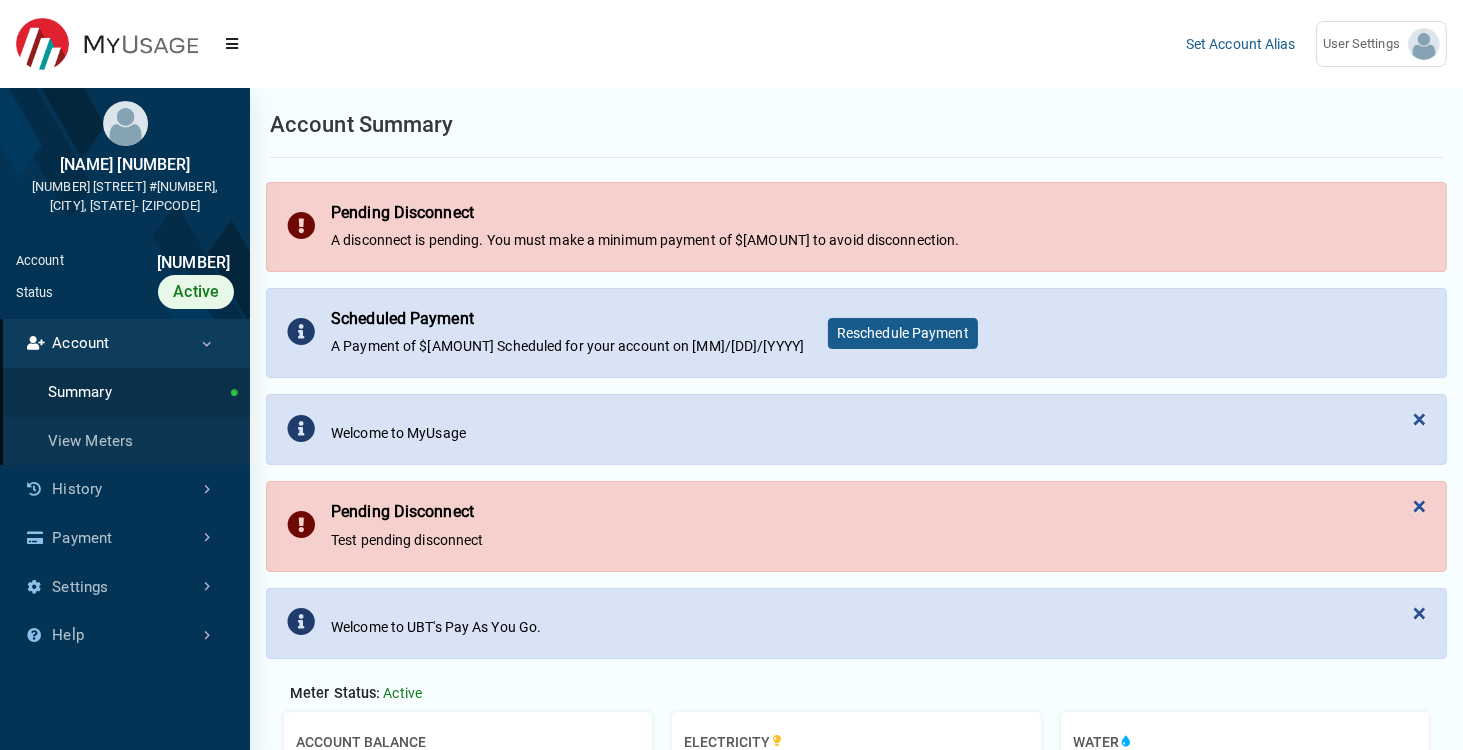 click on "Name [PHONE]" at bounding box center (125, 165) 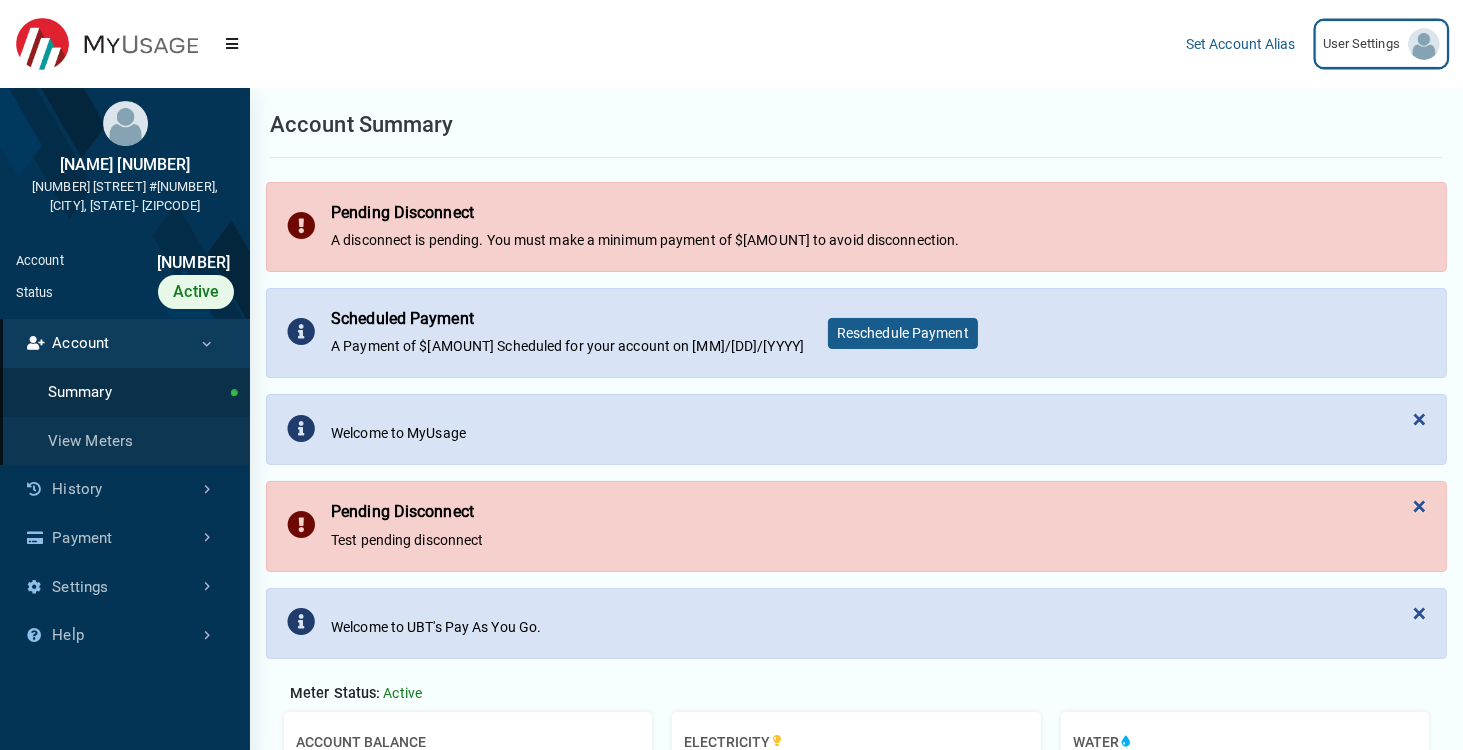 click on "User Settings" at bounding box center (1365, 44) 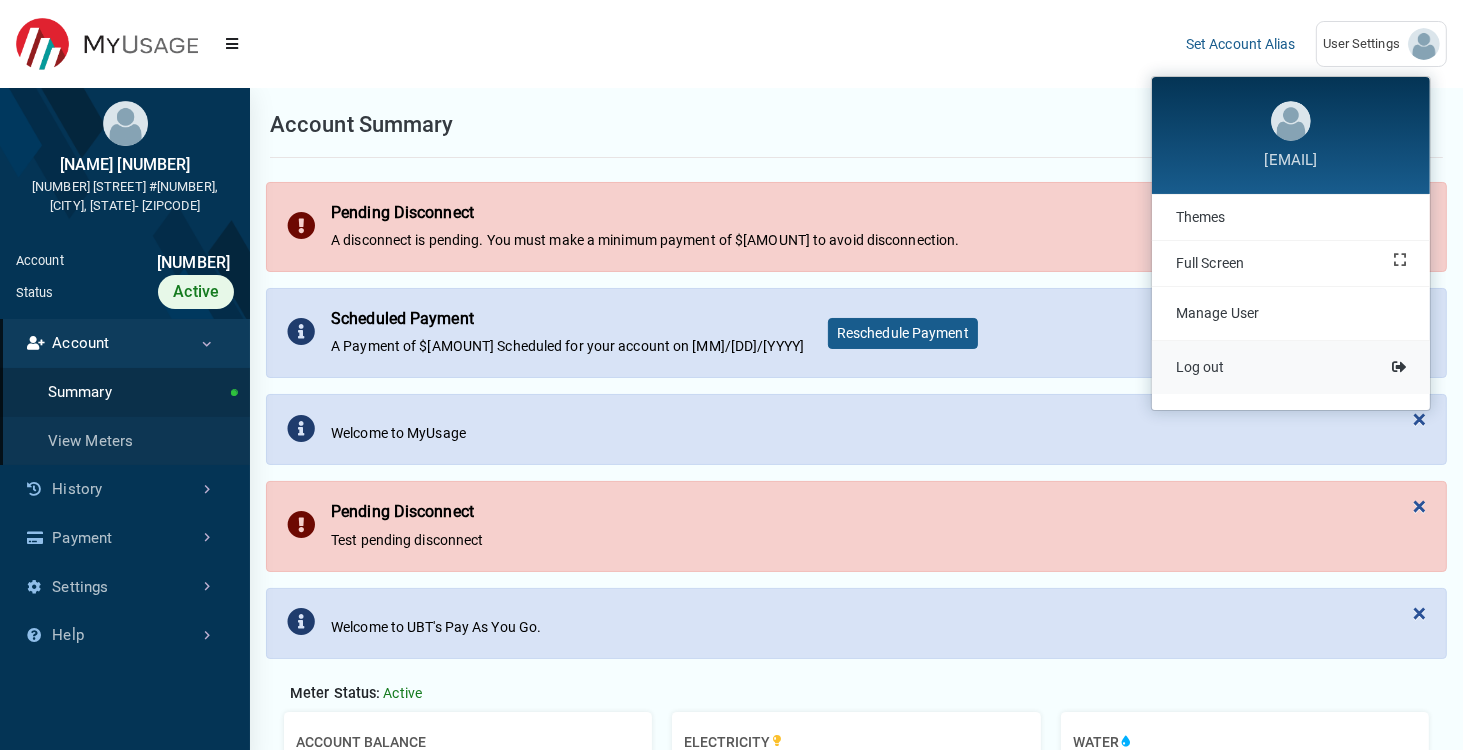 drag, startPoint x: 1198, startPoint y: 388, endPoint x: 1202, endPoint y: 357, distance: 31.257 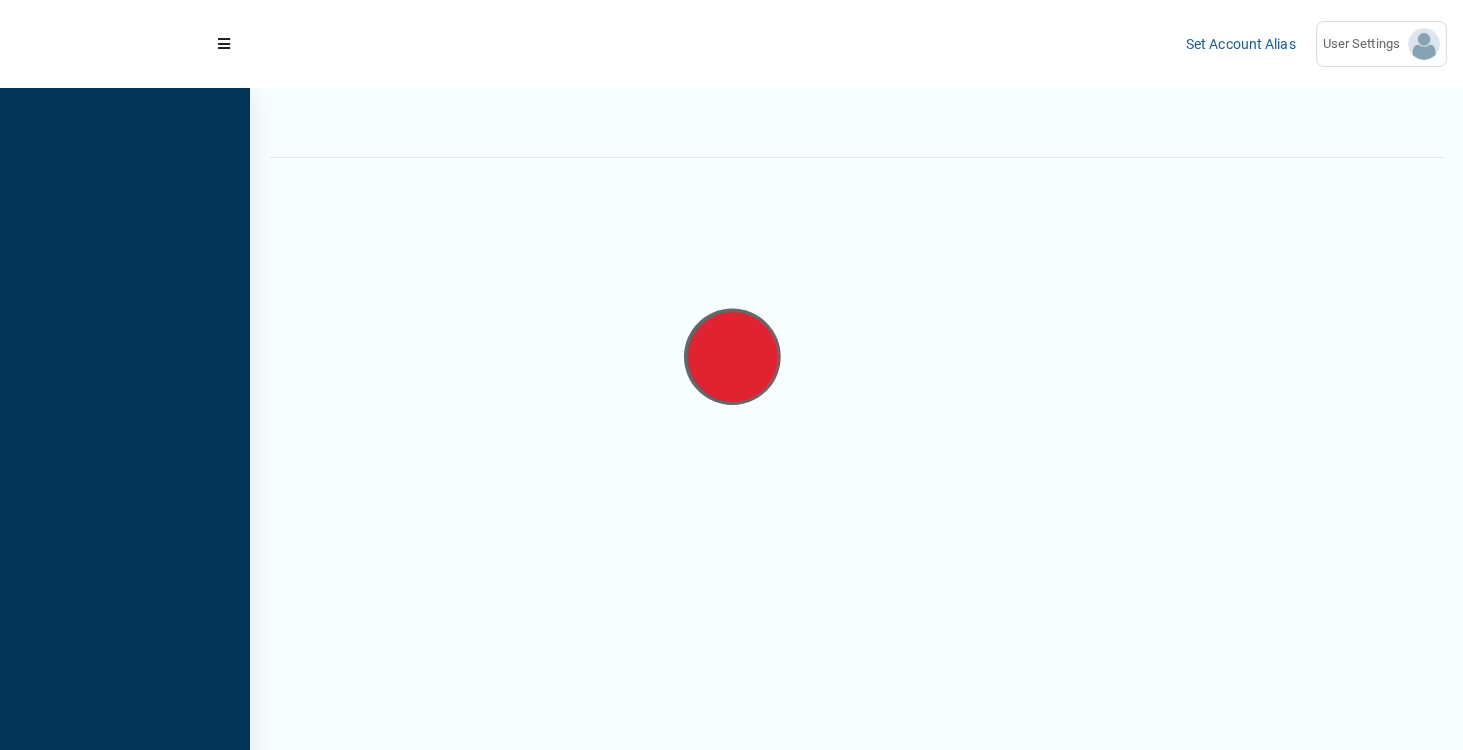 scroll, scrollTop: 0, scrollLeft: 0, axis: both 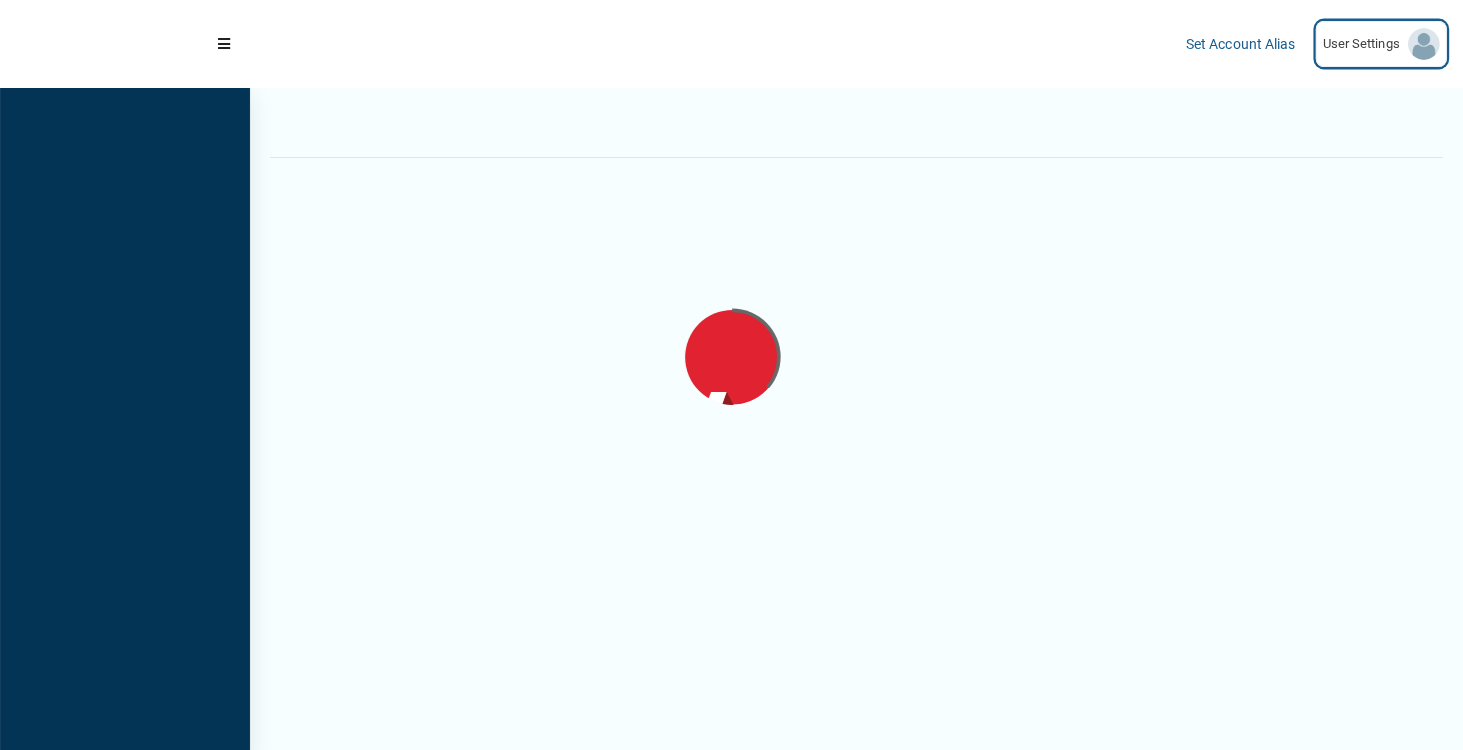 click on "User Settings" at bounding box center (1365, 44) 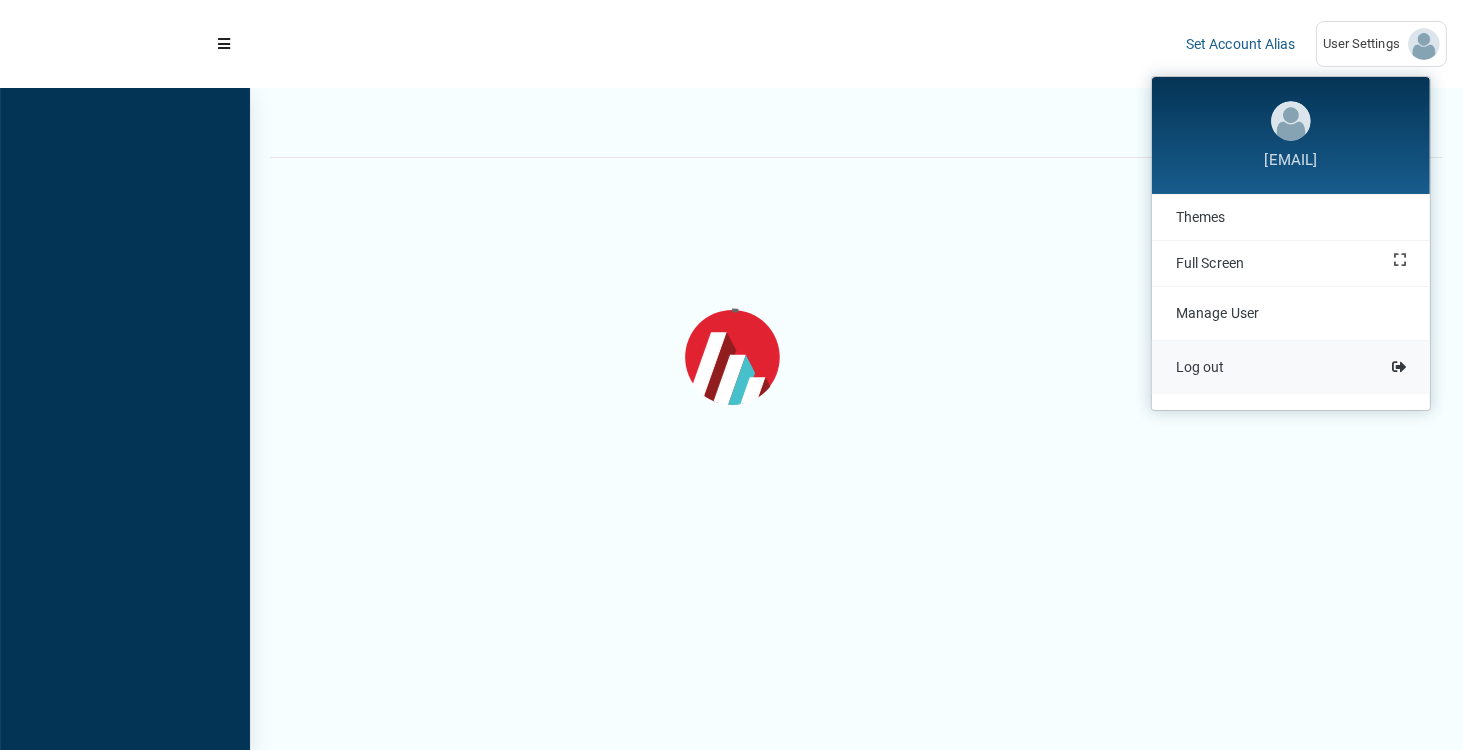 click on "Log out" at bounding box center [1291, 367] 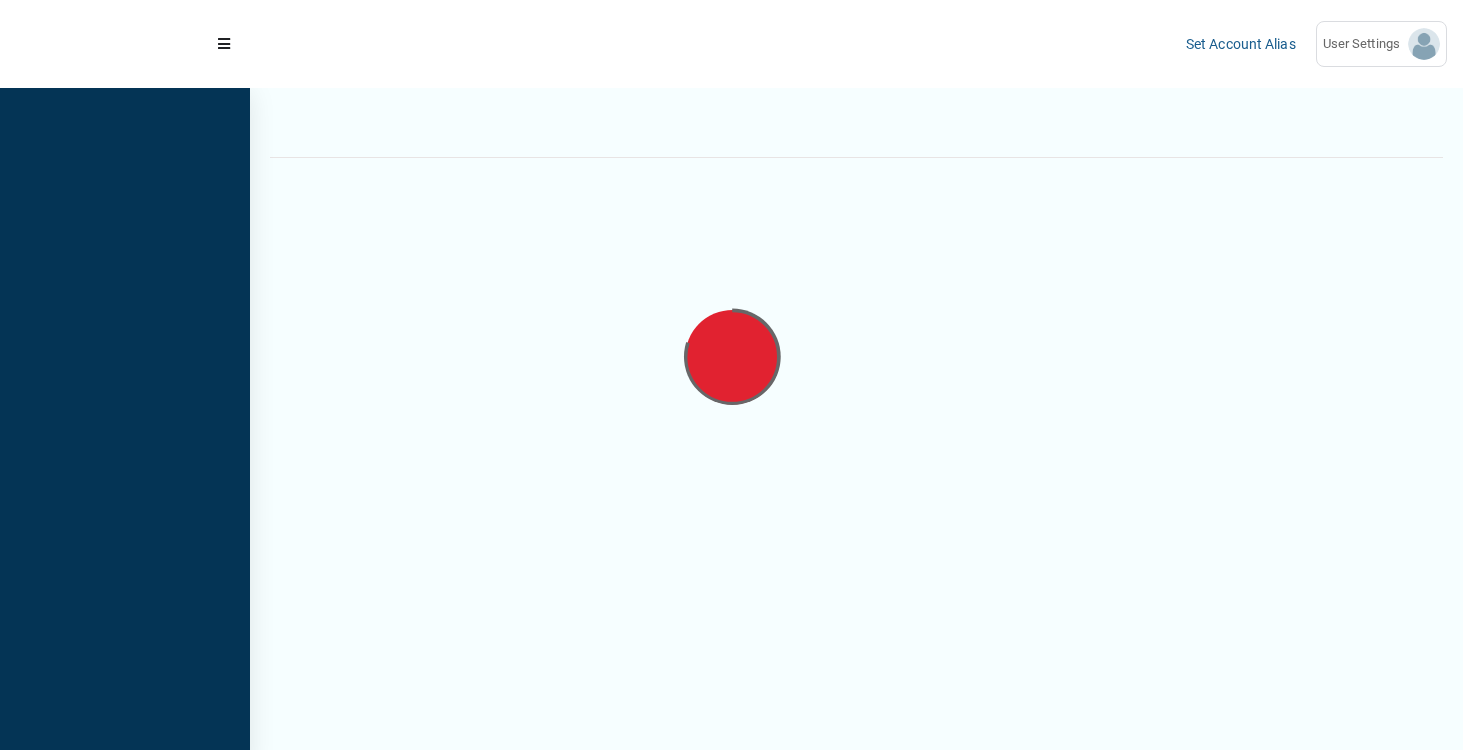 scroll, scrollTop: 0, scrollLeft: 0, axis: both 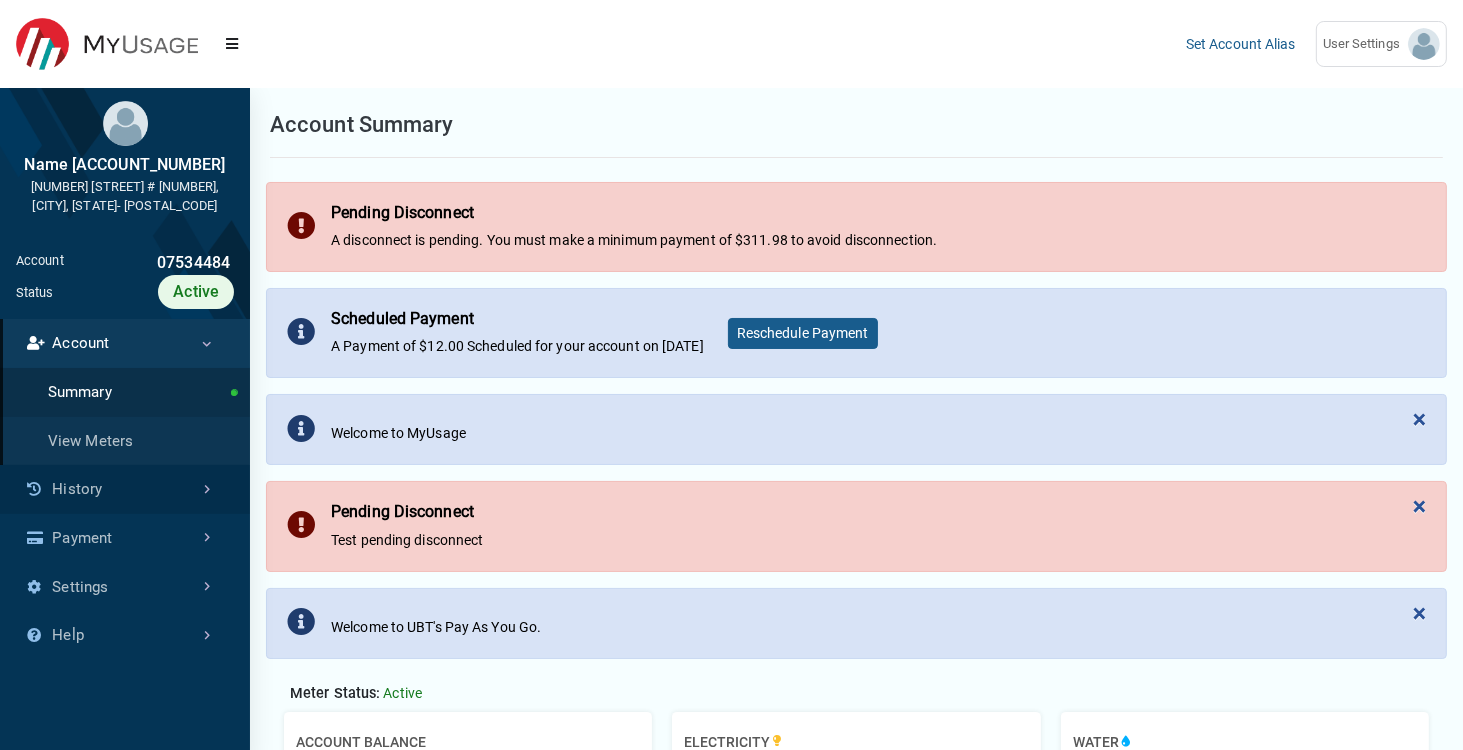 click on "History" at bounding box center [125, 489] 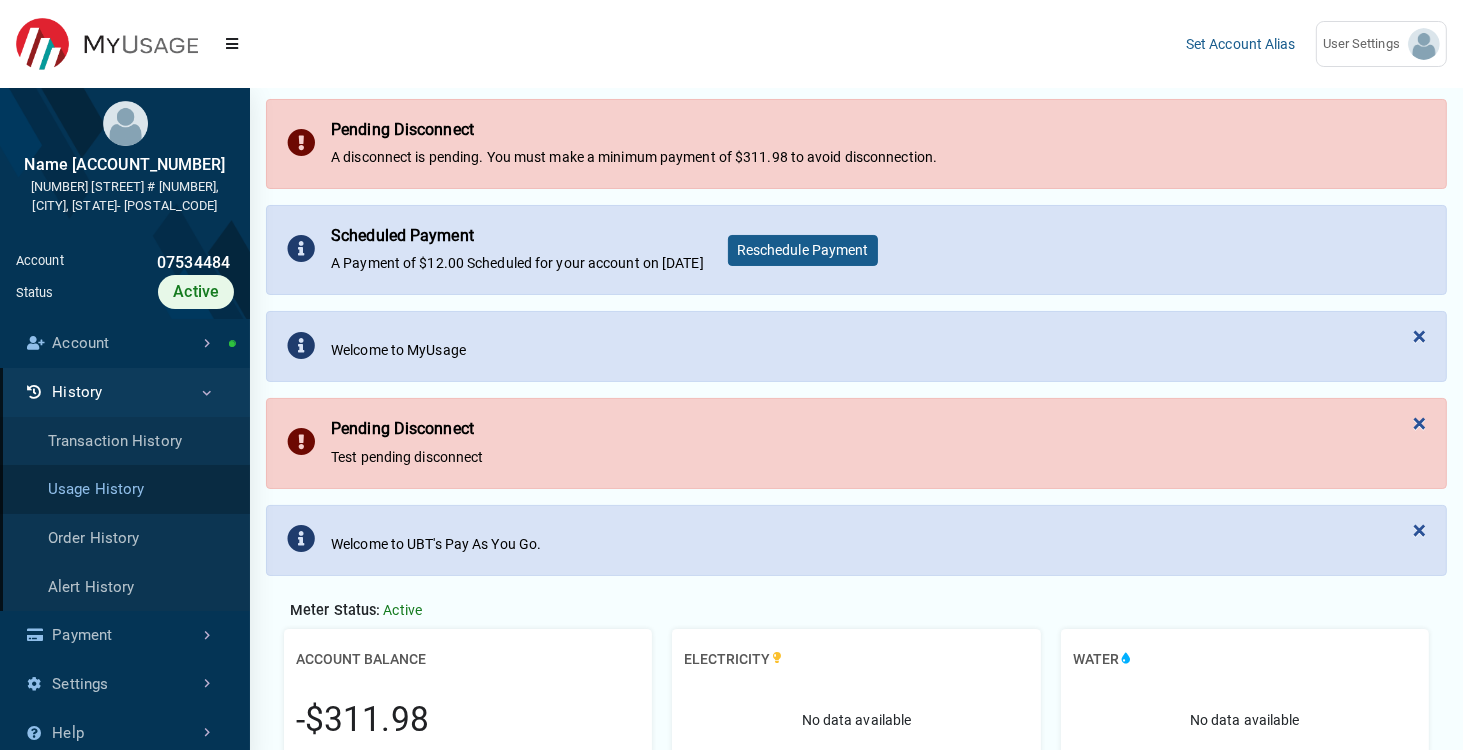 scroll, scrollTop: 120, scrollLeft: 0, axis: vertical 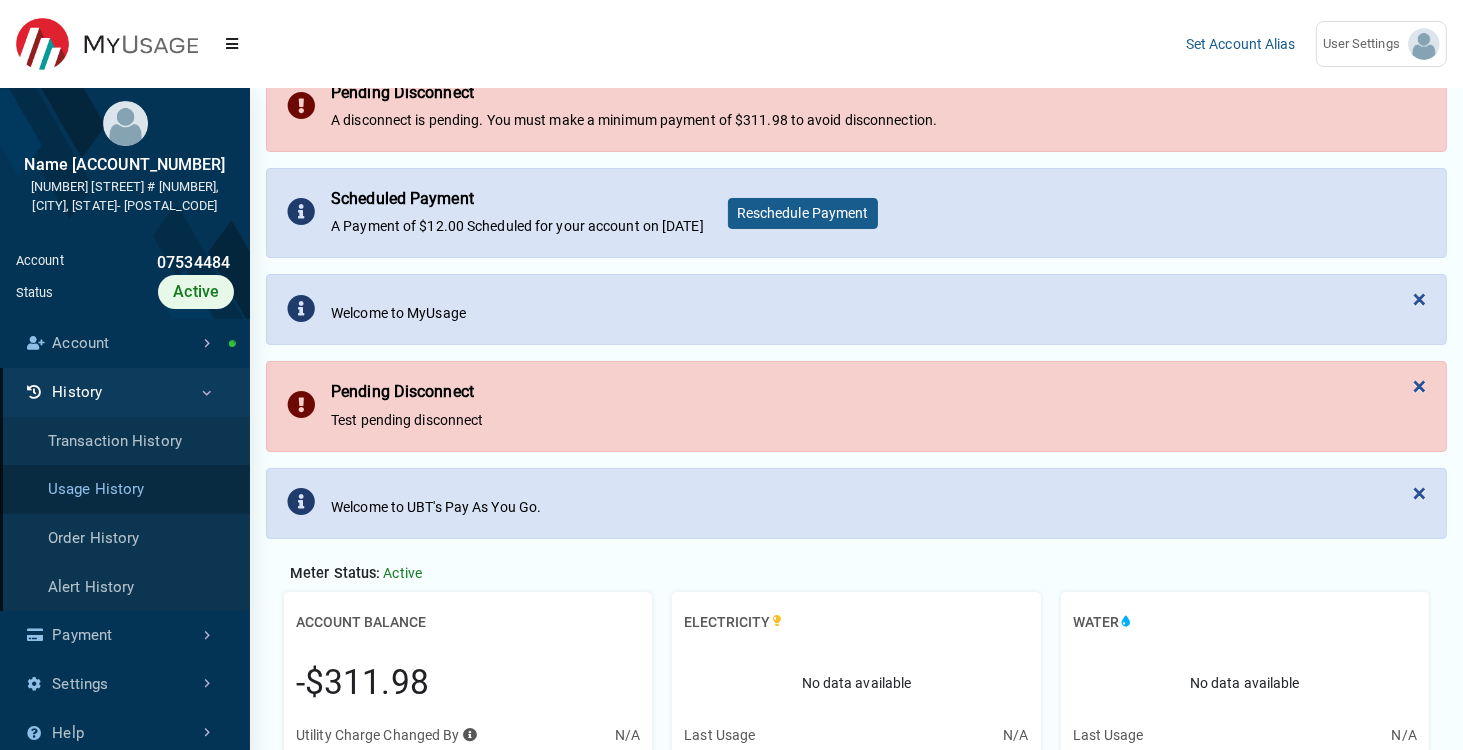 click on "Usage History" at bounding box center [125, 489] 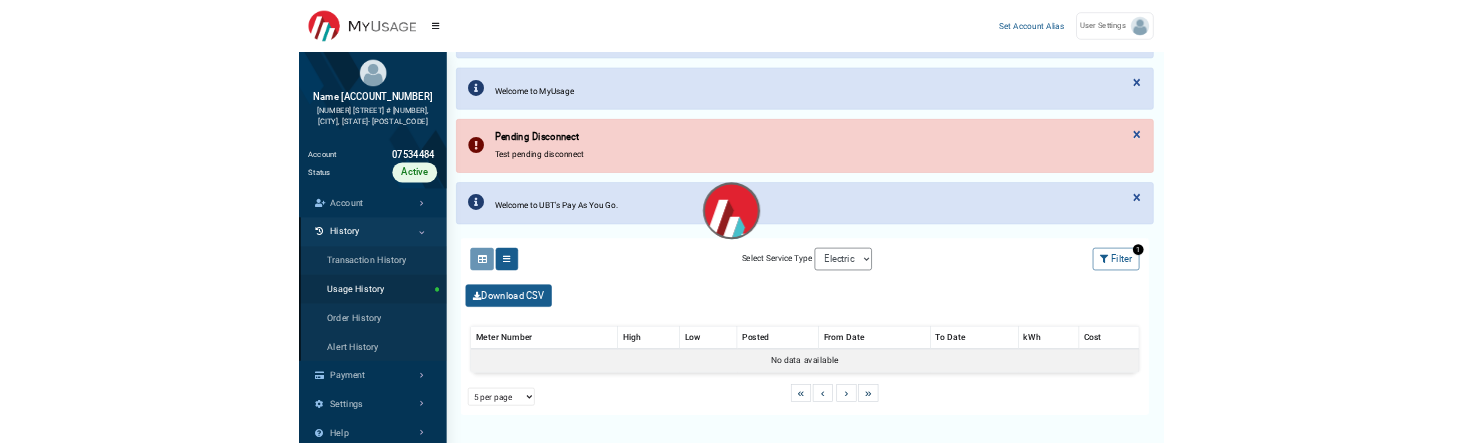 scroll, scrollTop: 360, scrollLeft: 0, axis: vertical 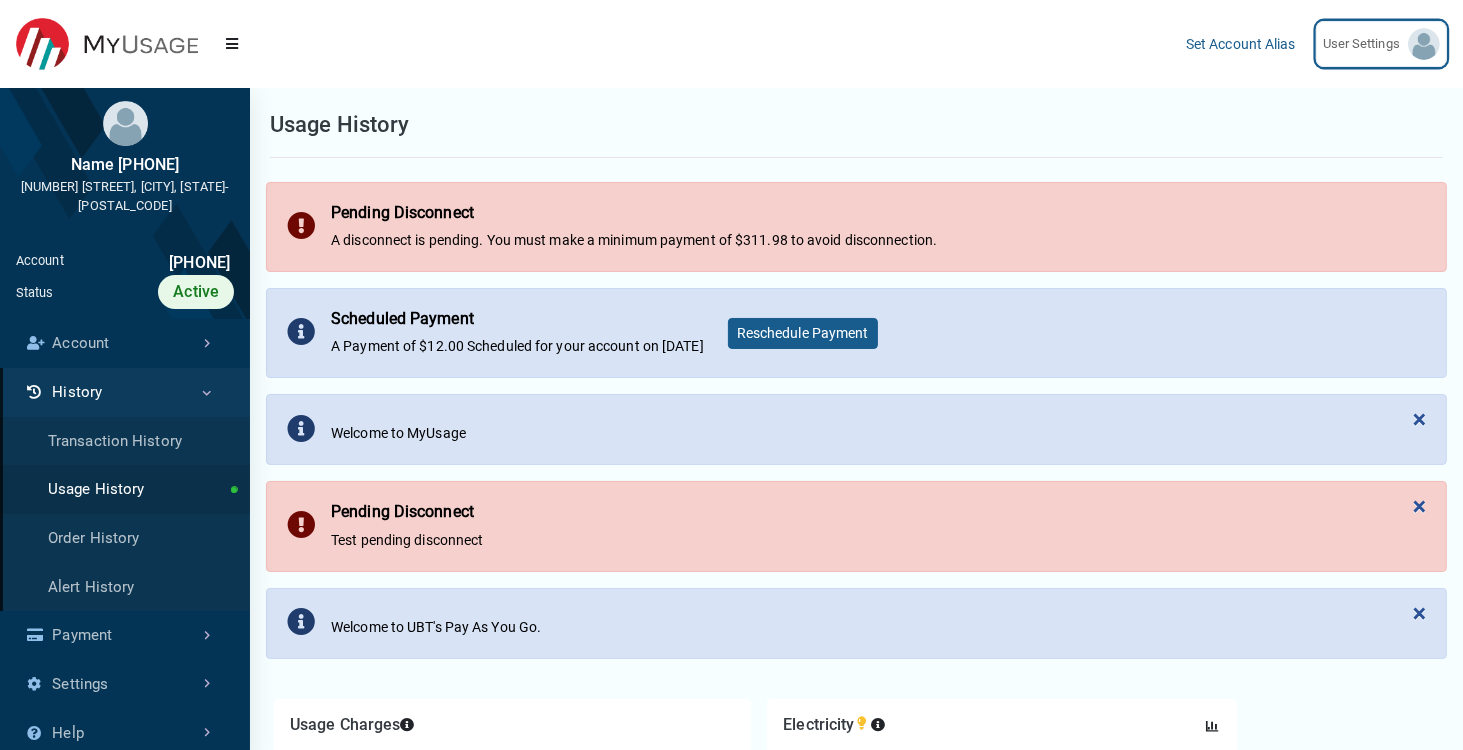 drag, startPoint x: 1388, startPoint y: 41, endPoint x: 1272, endPoint y: 230, distance: 221.75888 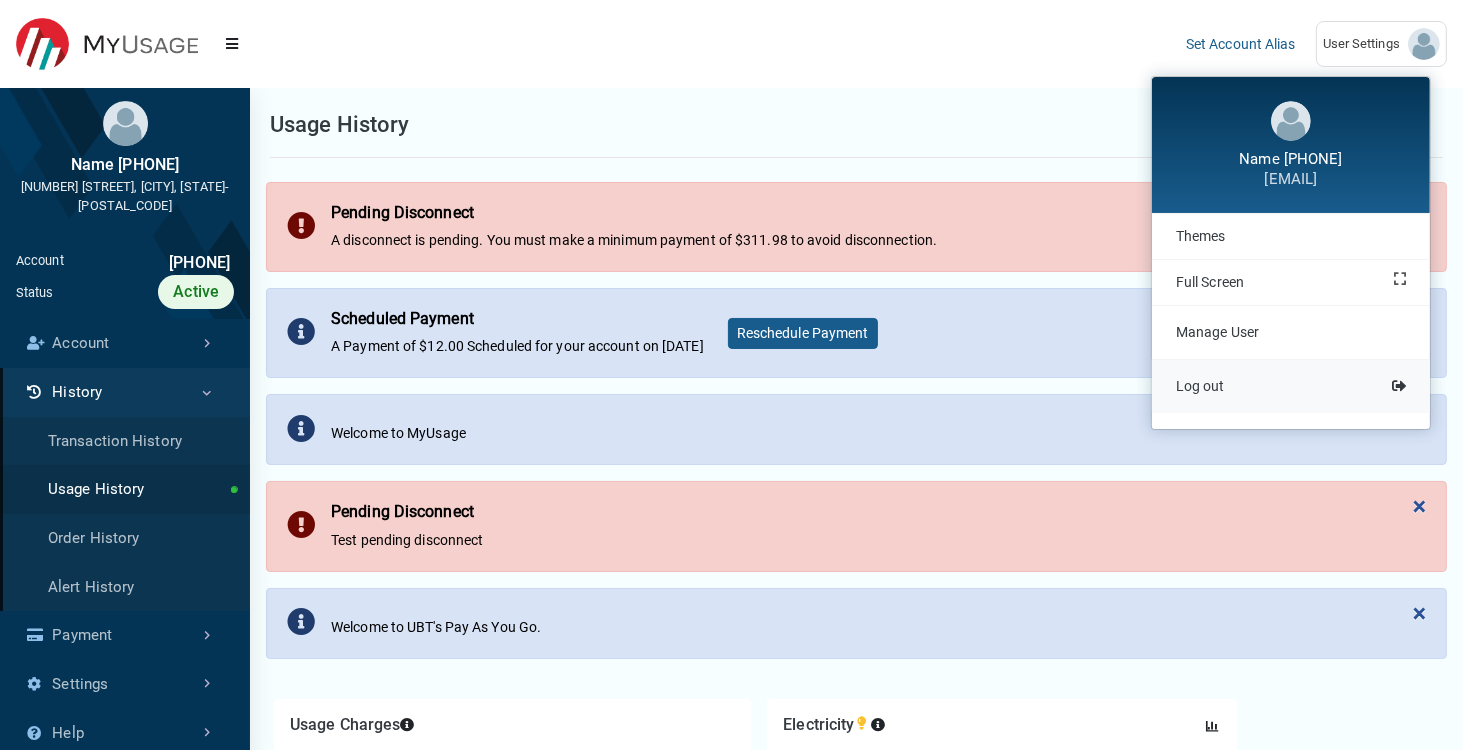 click on "Log out" at bounding box center [1291, 386] 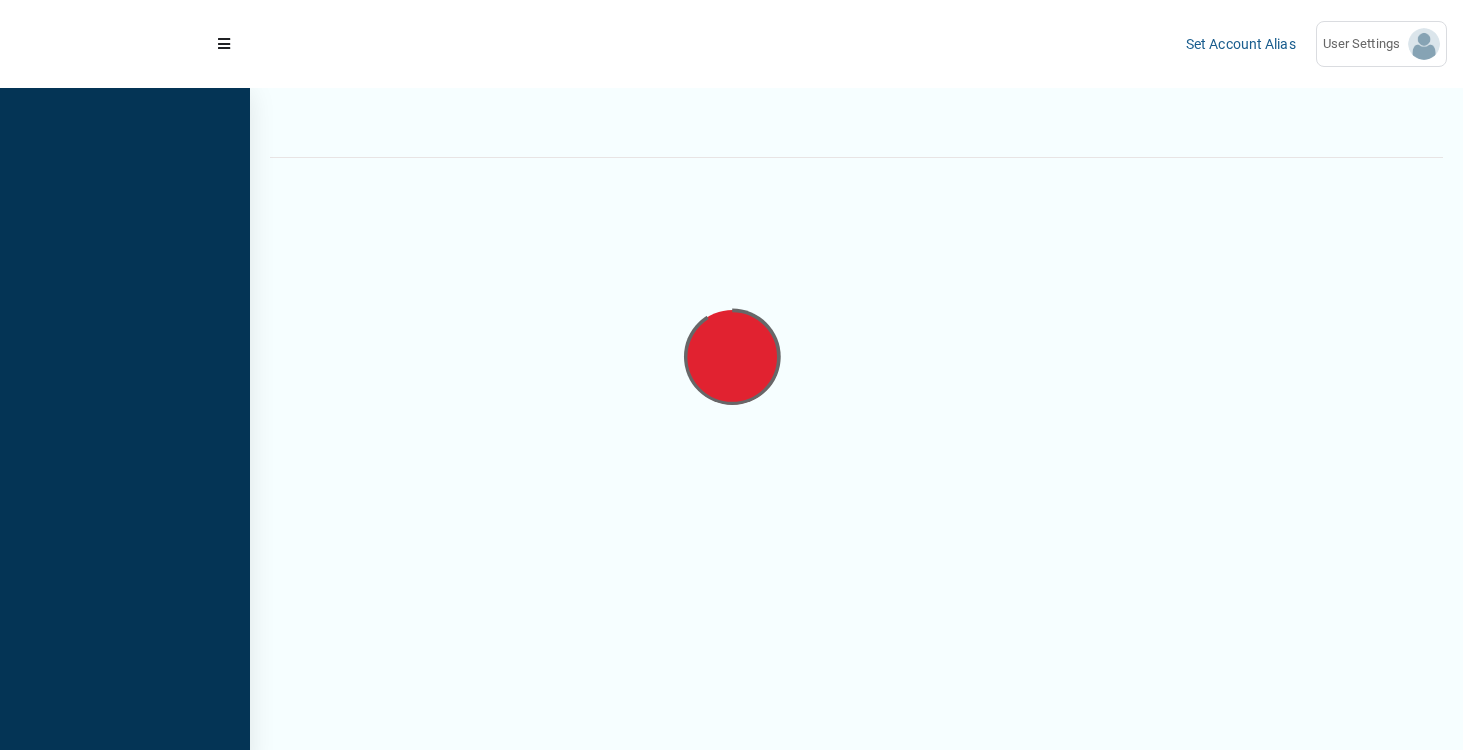 scroll, scrollTop: 0, scrollLeft: 0, axis: both 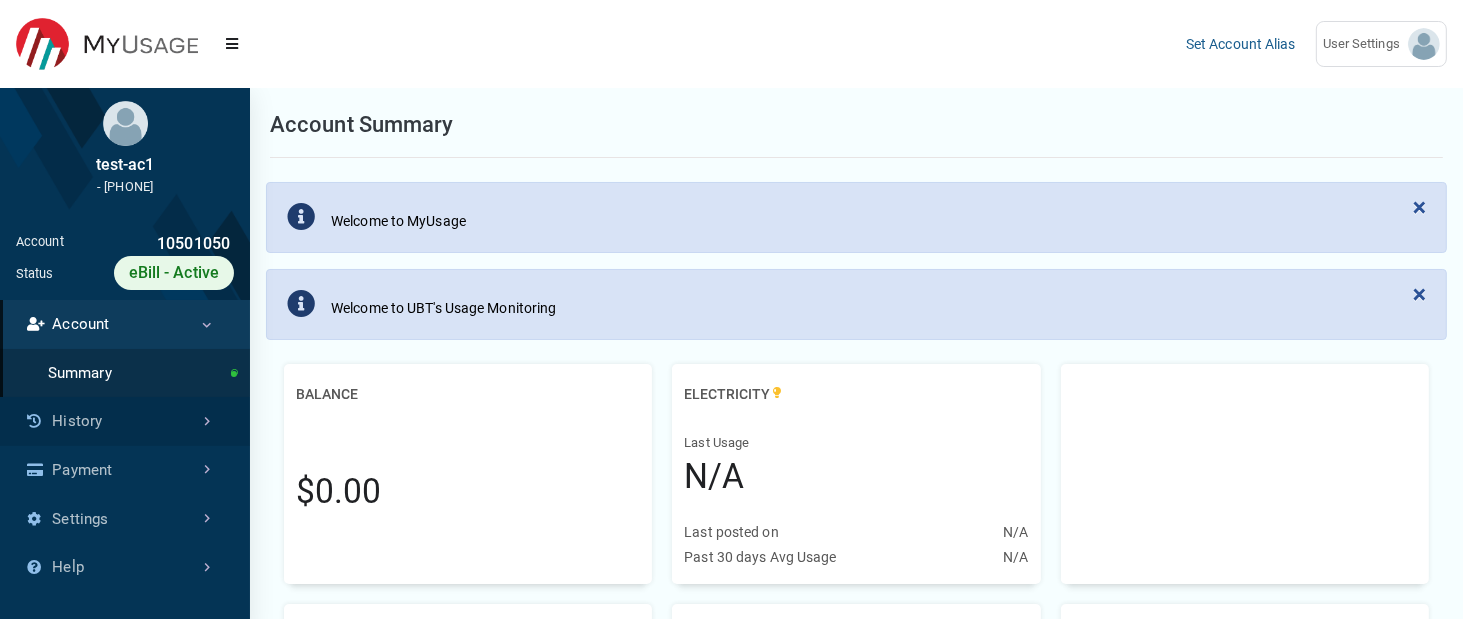click on "History" at bounding box center [125, 421] 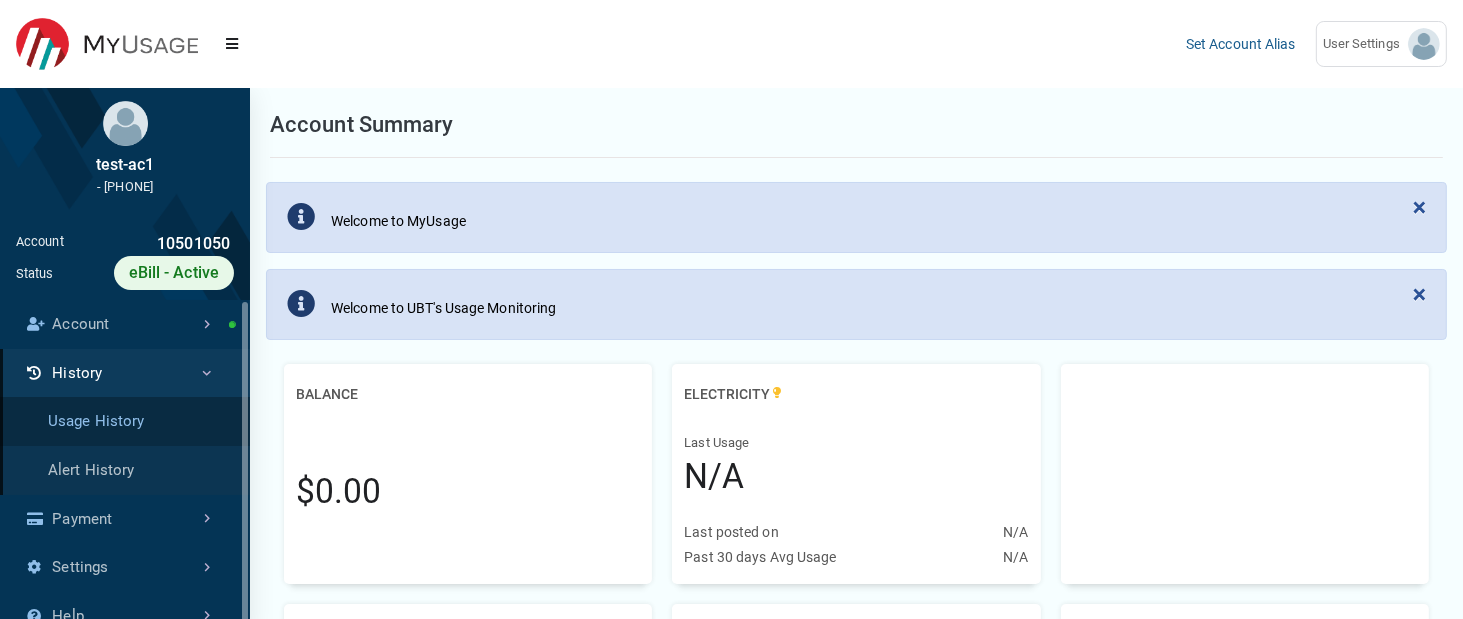 click on "Usage History" at bounding box center (125, 421) 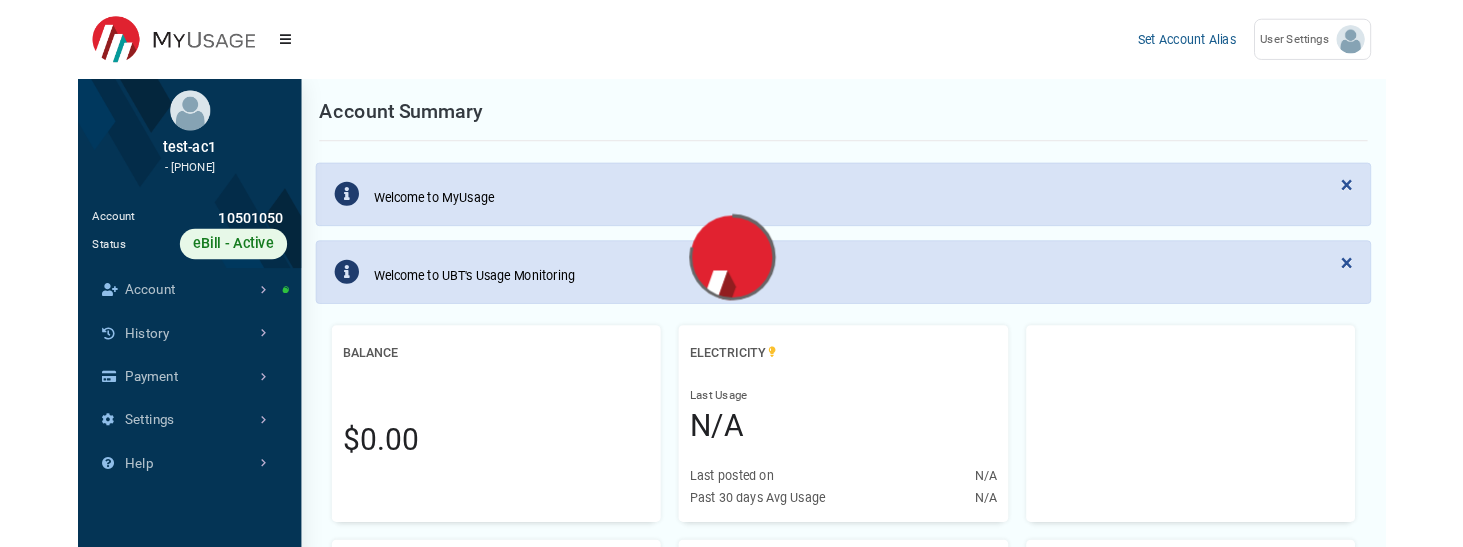 scroll, scrollTop: 335, scrollLeft: 249, axis: both 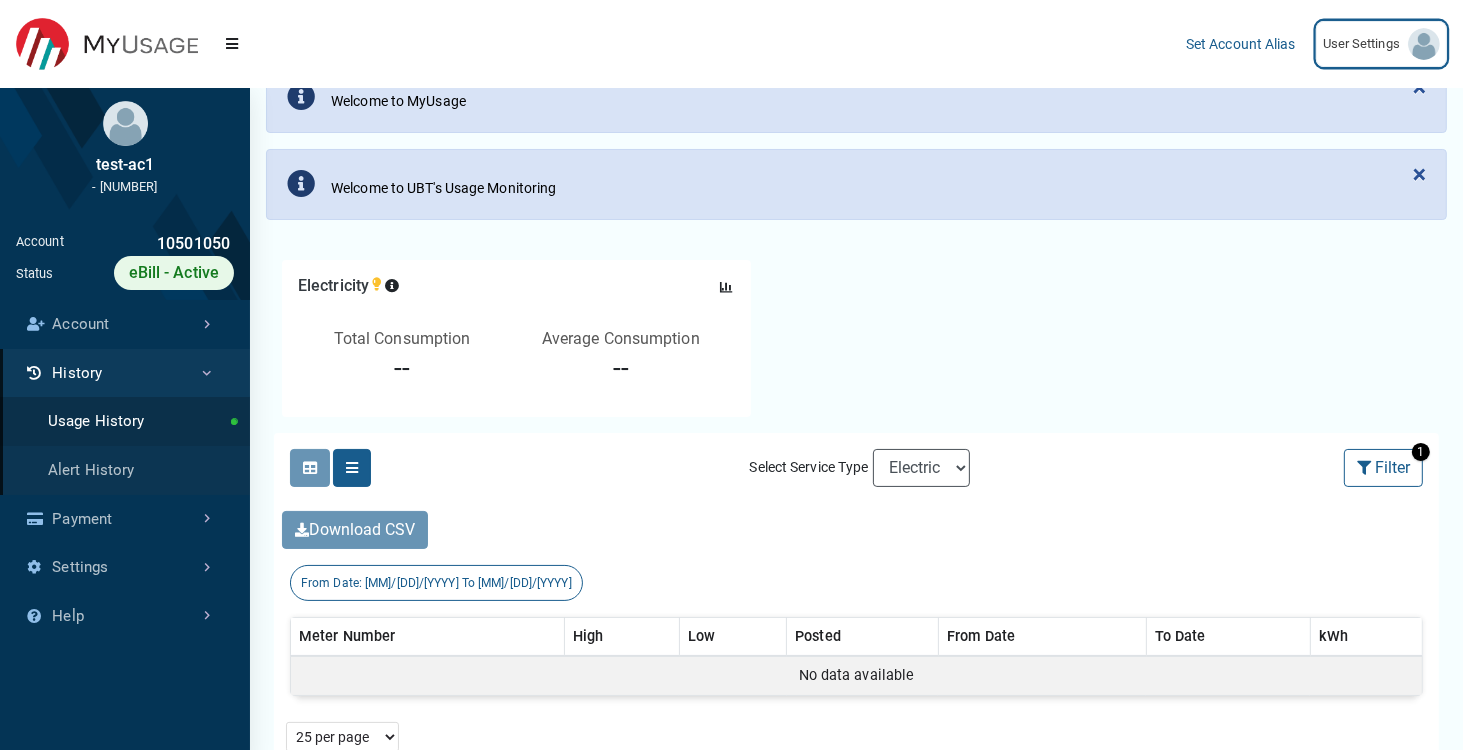 click on "User Settings" at bounding box center (1381, 44) 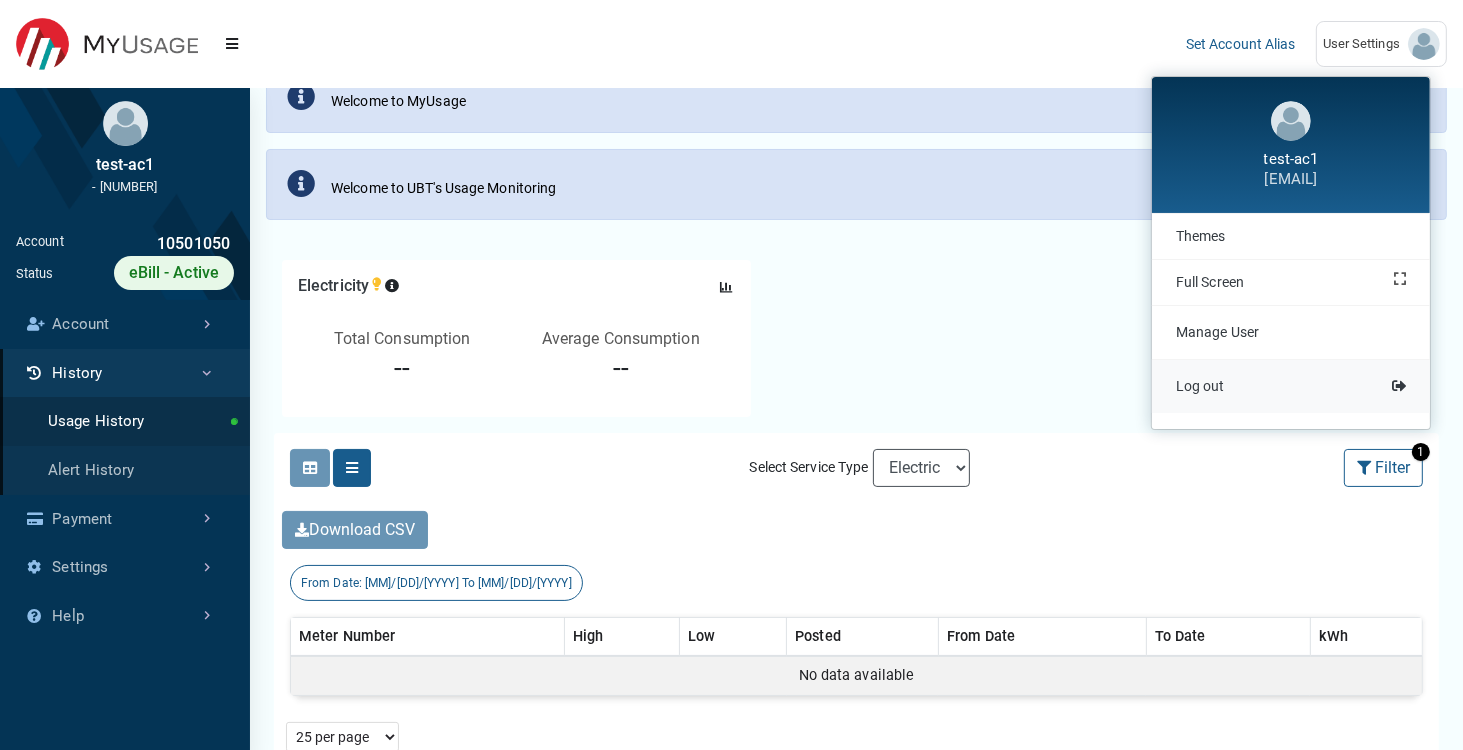 click on "Log out" at bounding box center [1291, 386] 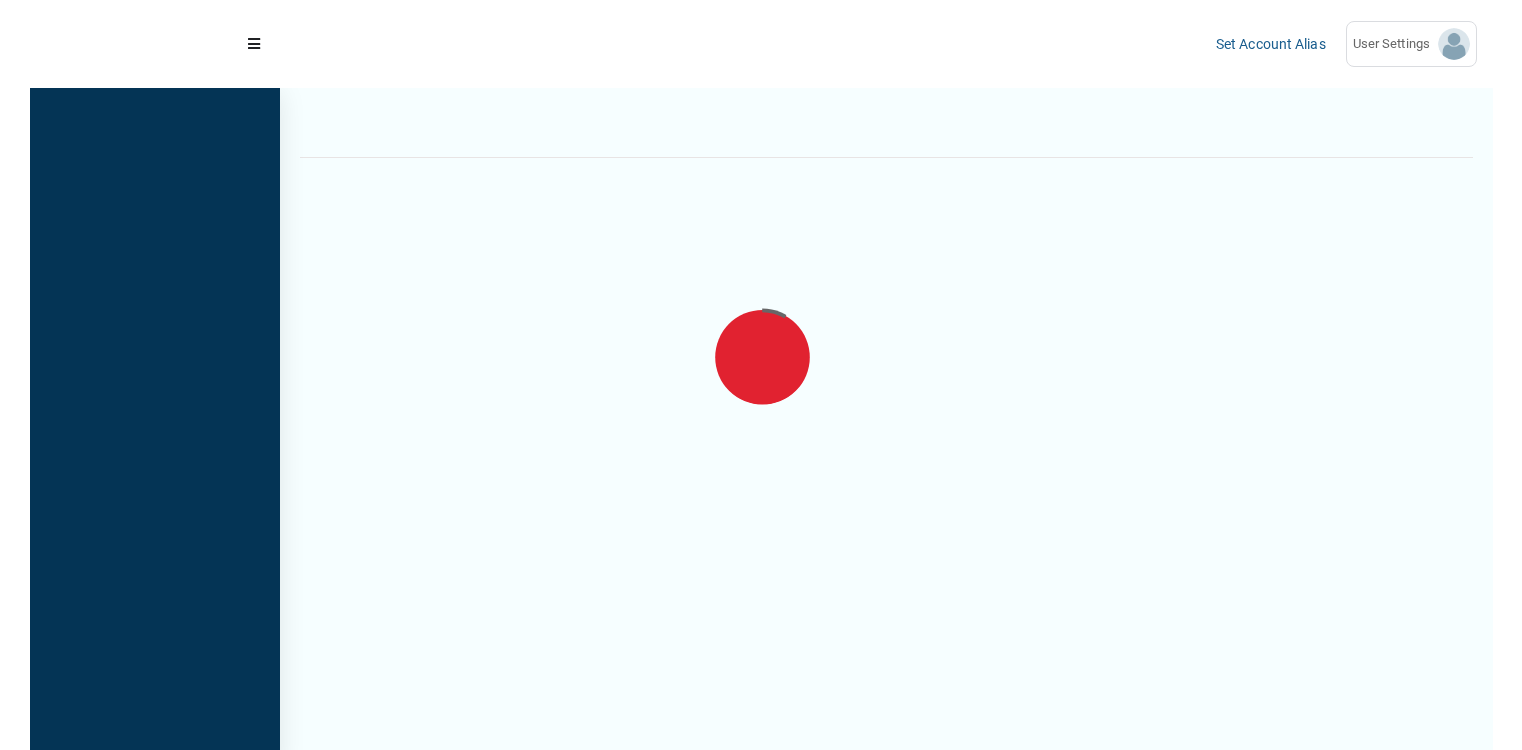 scroll, scrollTop: 0, scrollLeft: 0, axis: both 